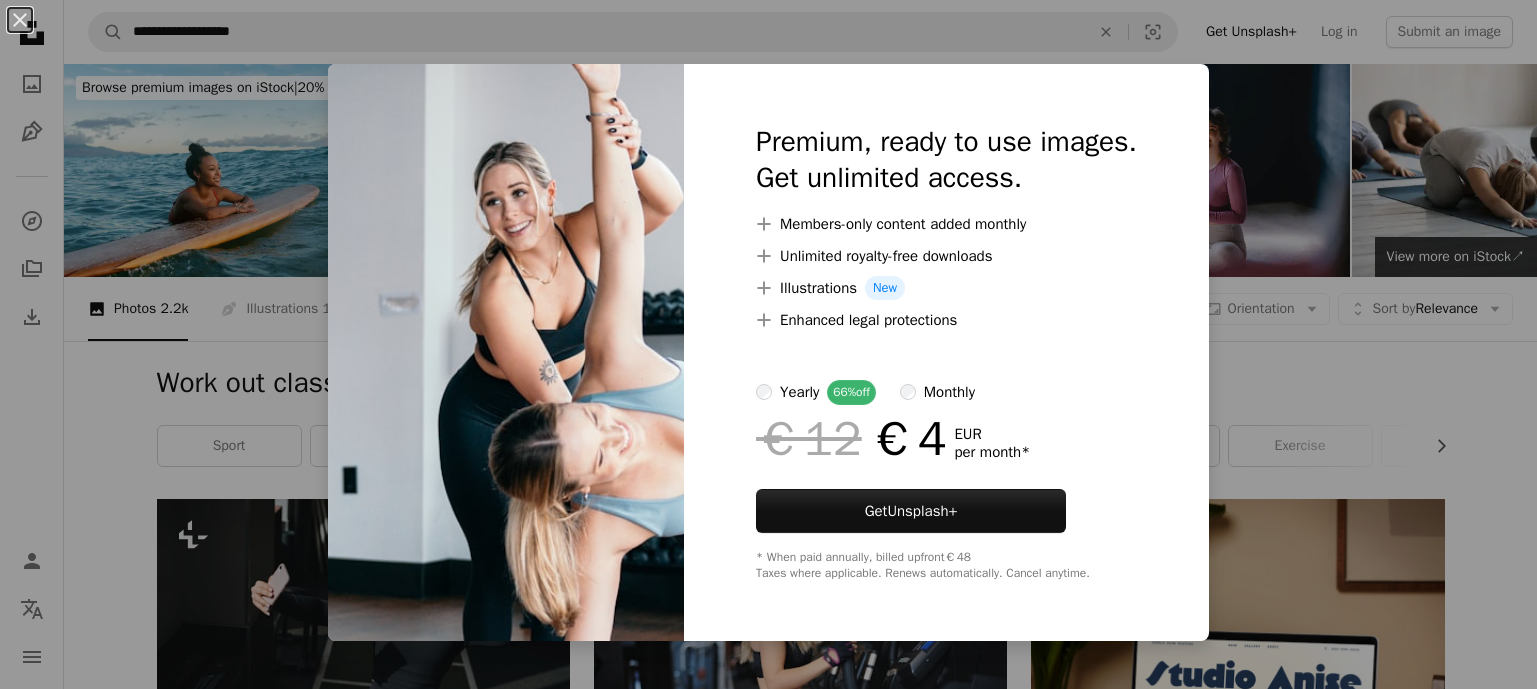 scroll, scrollTop: 1910, scrollLeft: 0, axis: vertical 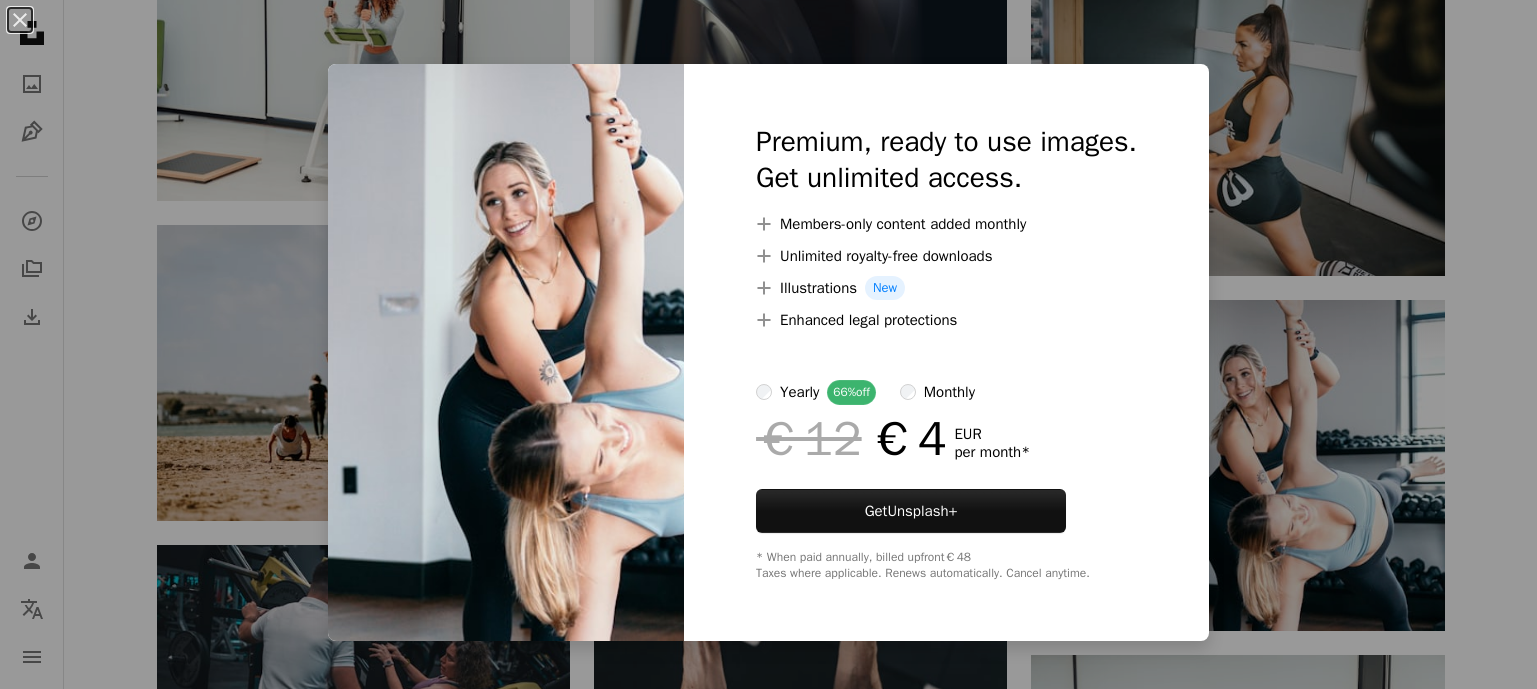 click on "An X shape Premium, ready to use images. Get unlimited access. A plus sign Members-only content added monthly A plus sign Unlimited royalty-free downloads A plus sign Illustrations  New A plus sign Enhanced legal protections yearly 66%  off monthly €12   €4 EUR per month * Get  Unsplash+ * When paid annually, billed upfront  €48 Taxes where applicable. Renews automatically. Cancel anytime." at bounding box center [768, 344] 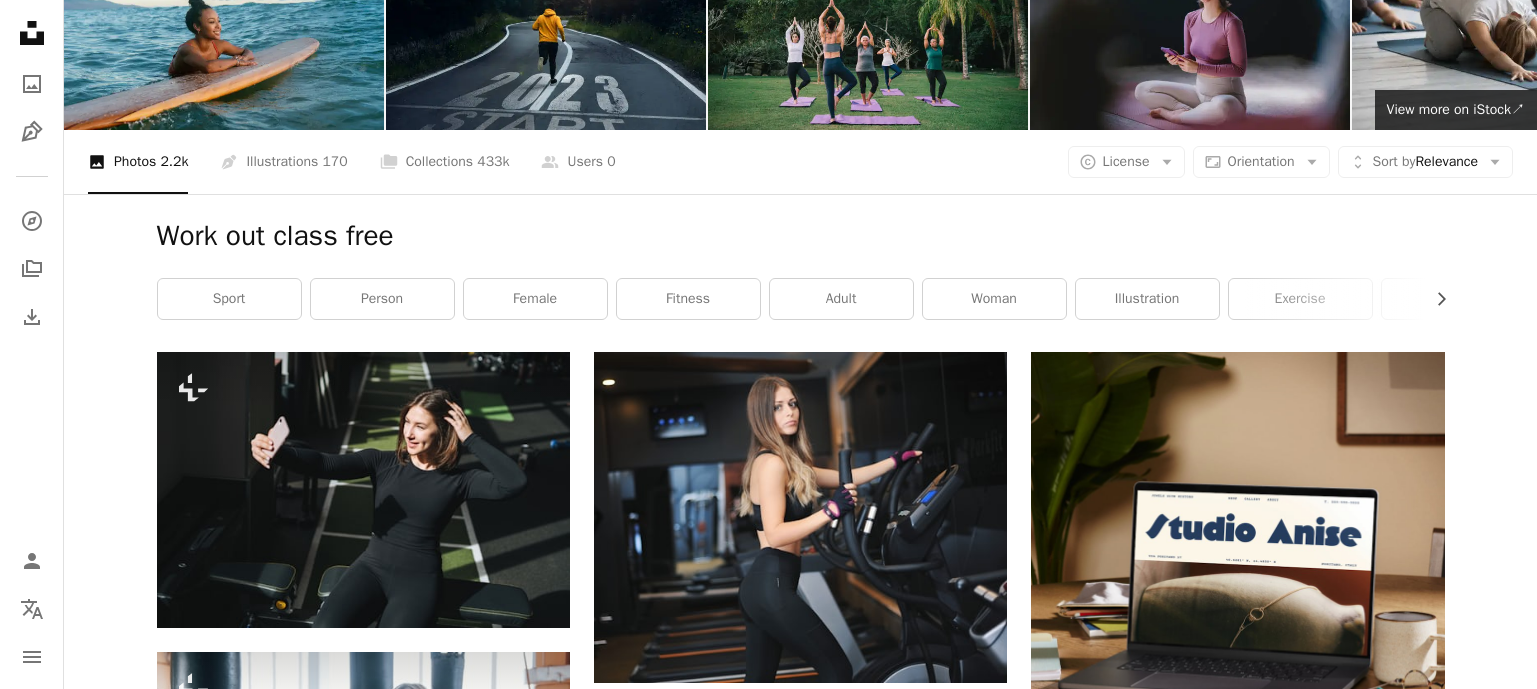 scroll, scrollTop: 0, scrollLeft: 0, axis: both 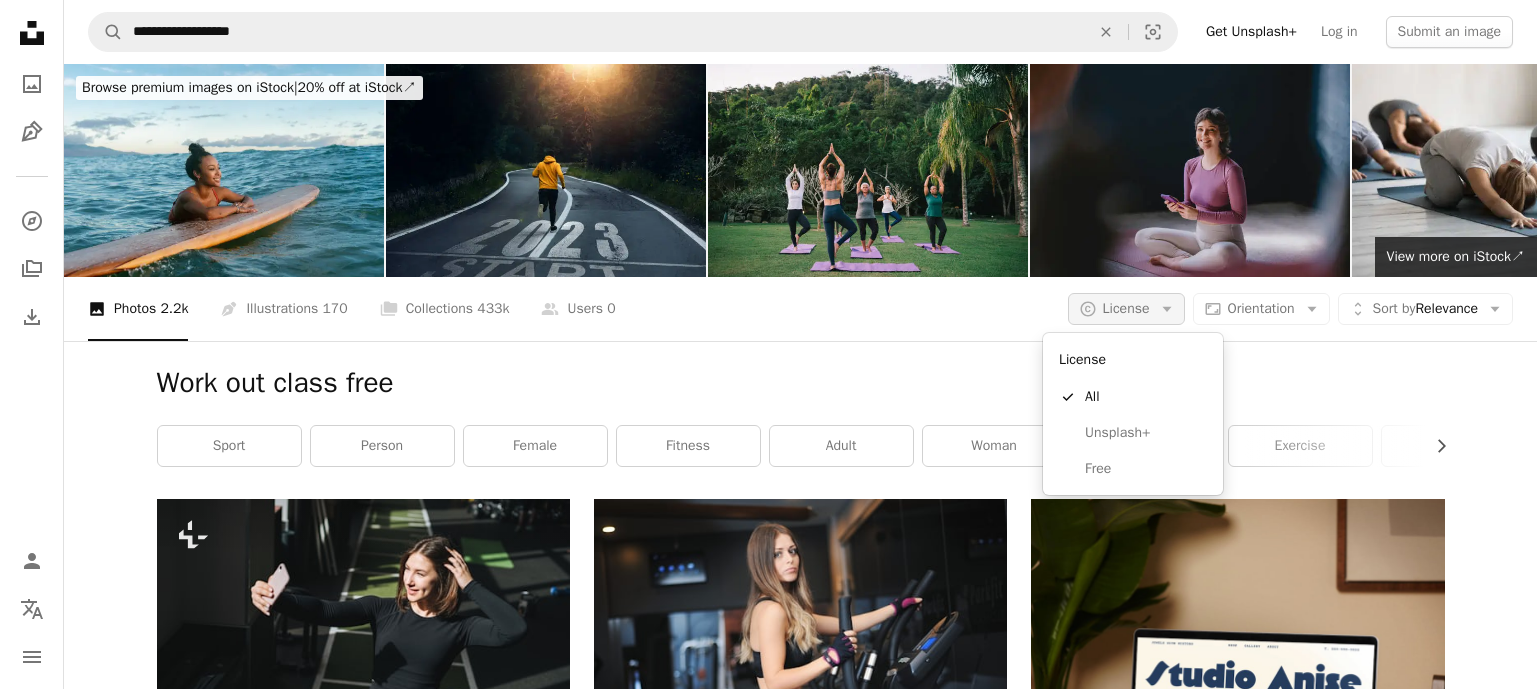 click on "License" at bounding box center (1126, 308) 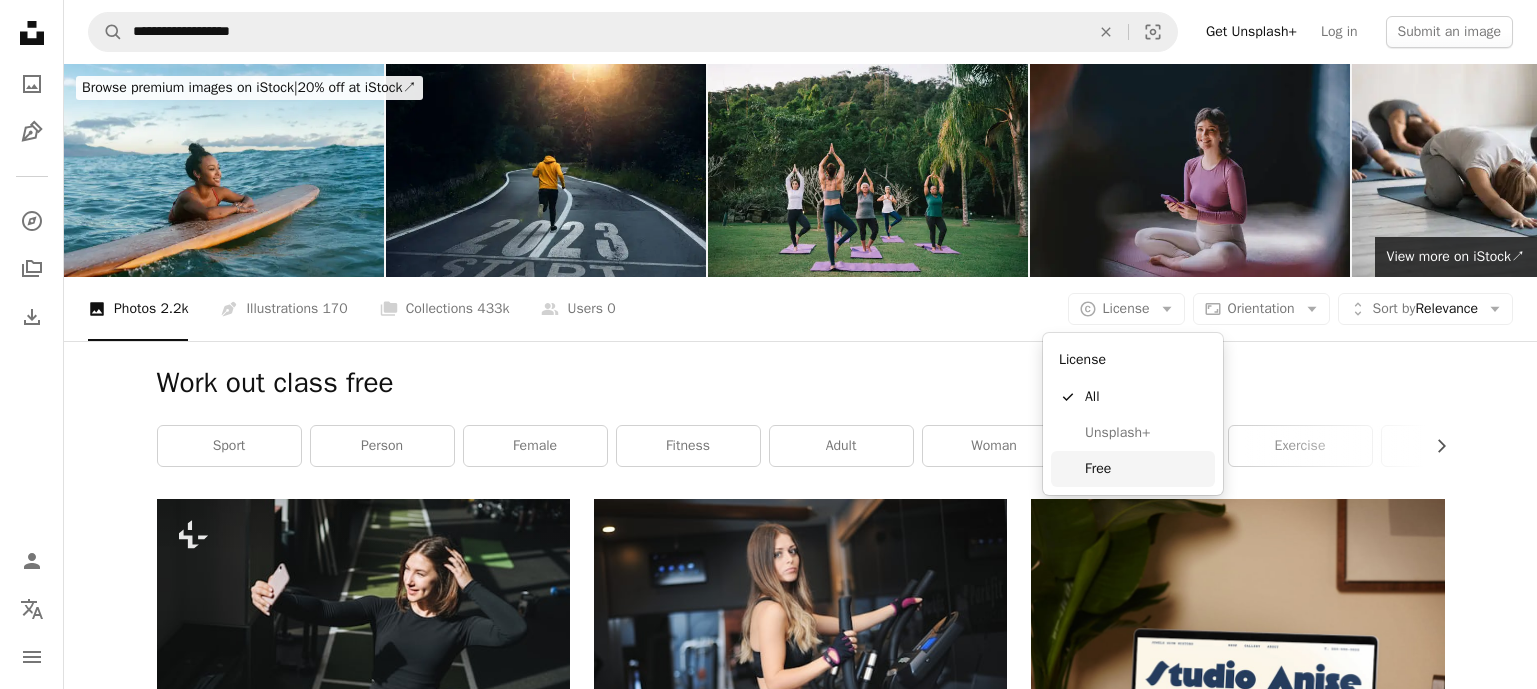 click on "Free" at bounding box center [1146, 469] 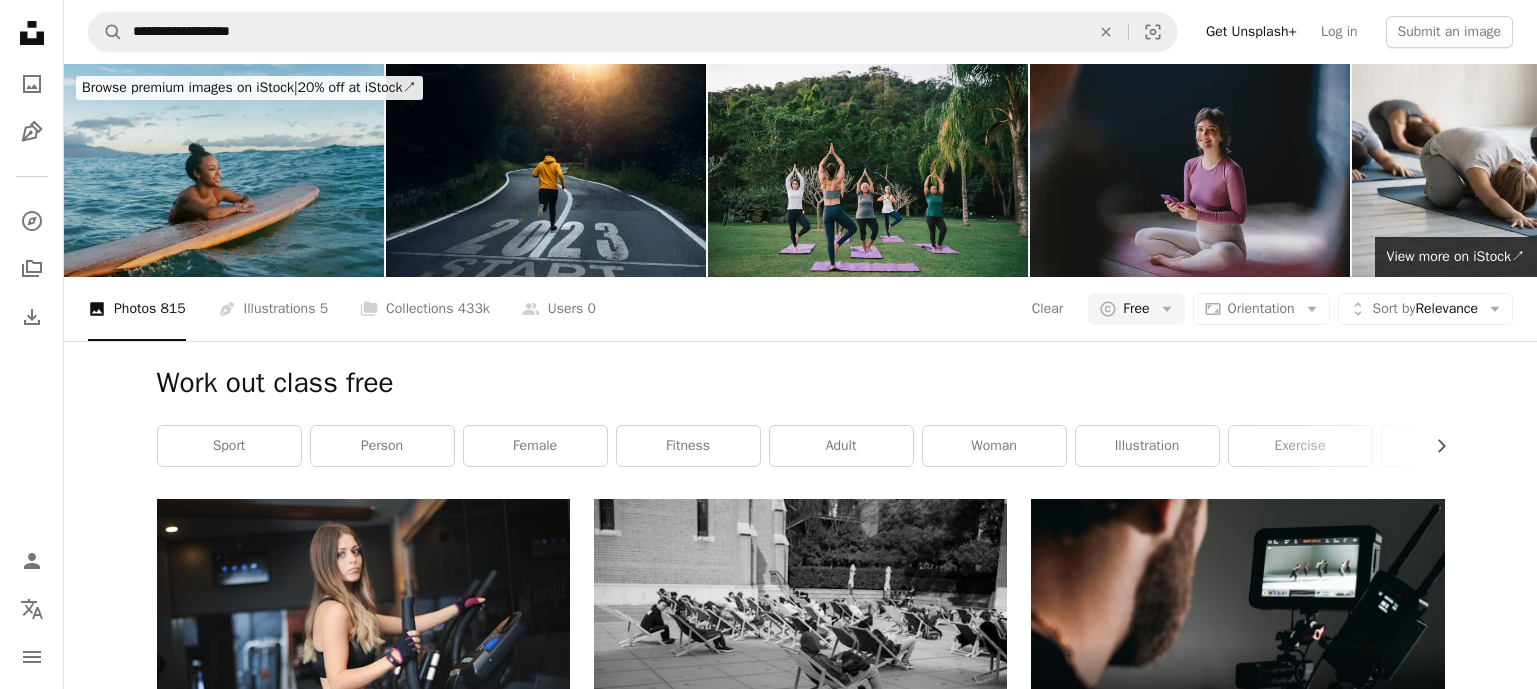 scroll, scrollTop: 5, scrollLeft: 0, axis: vertical 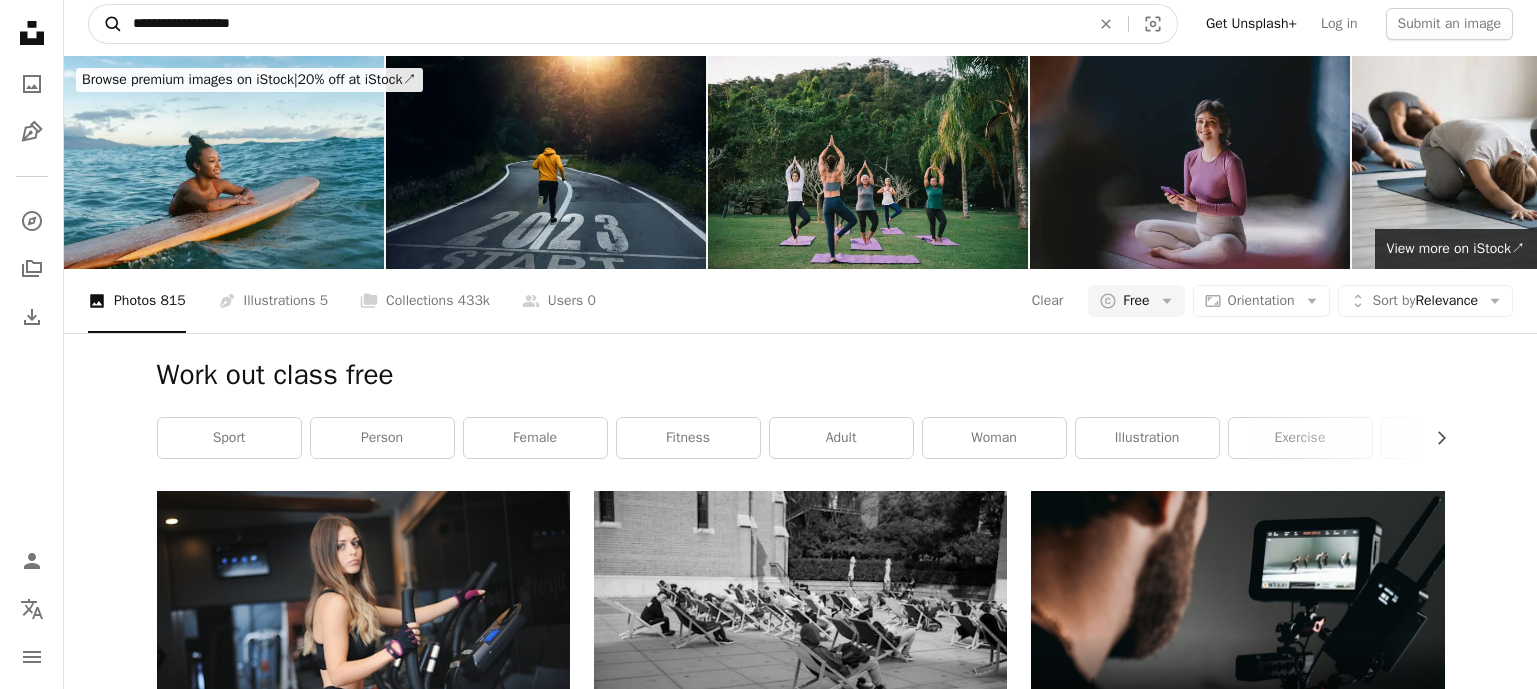 drag, startPoint x: 191, startPoint y: 29, endPoint x: 108, endPoint y: 27, distance: 83.02409 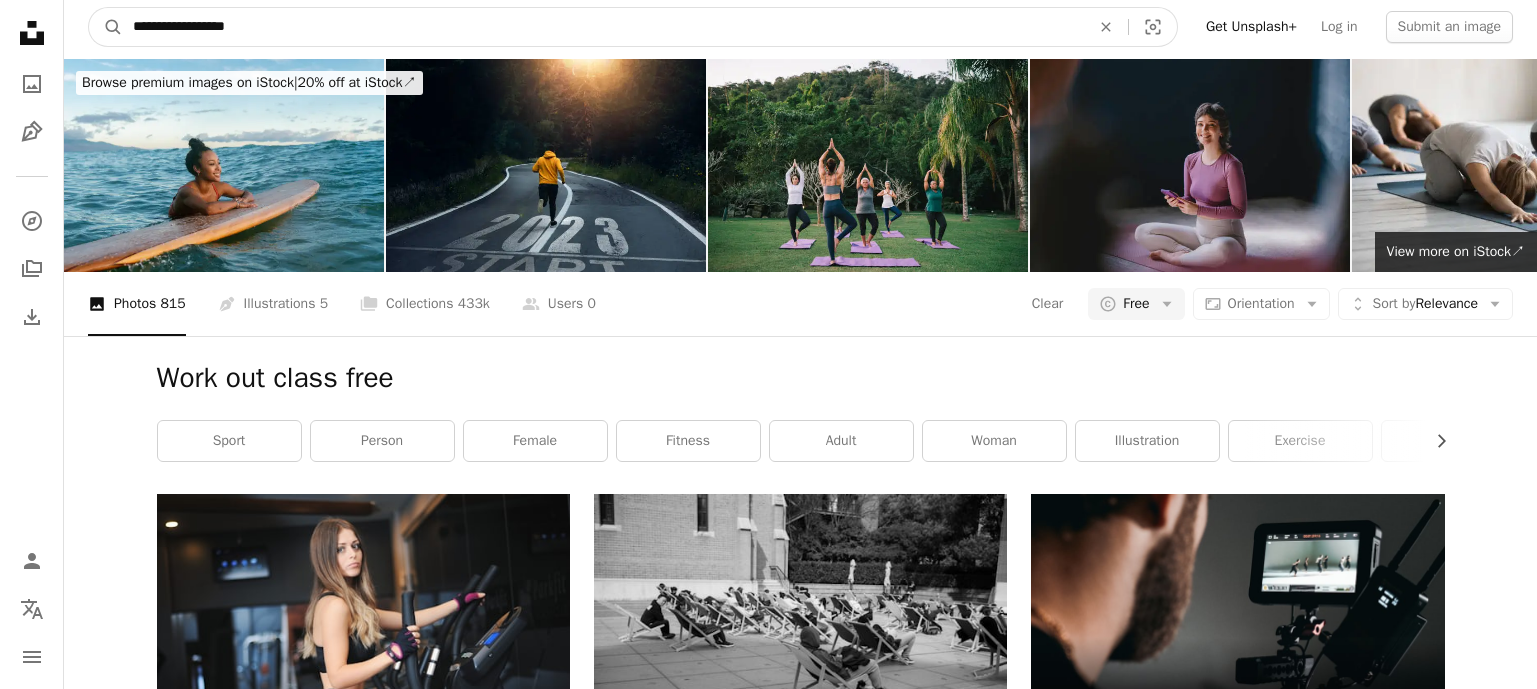 drag, startPoint x: 274, startPoint y: 32, endPoint x: 215, endPoint y: 33, distance: 59.008472 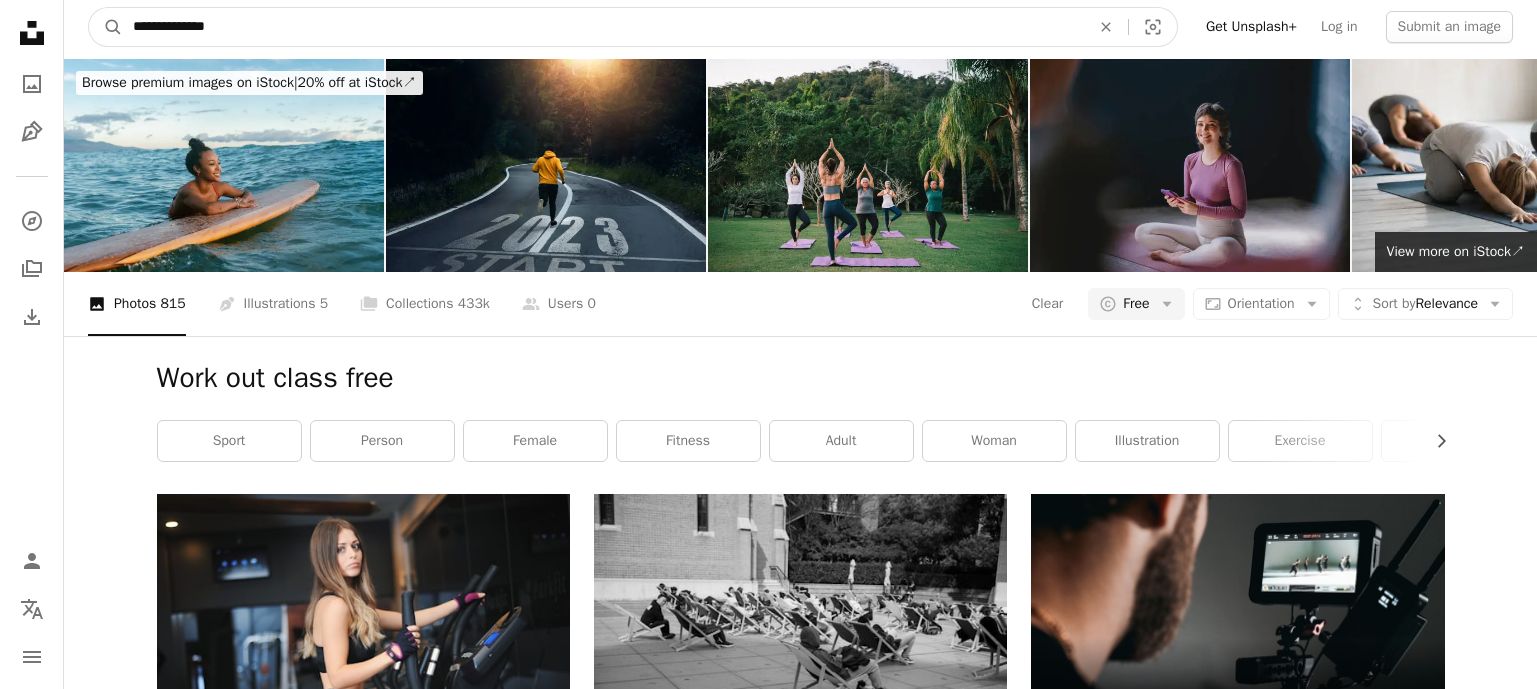 type on "**********" 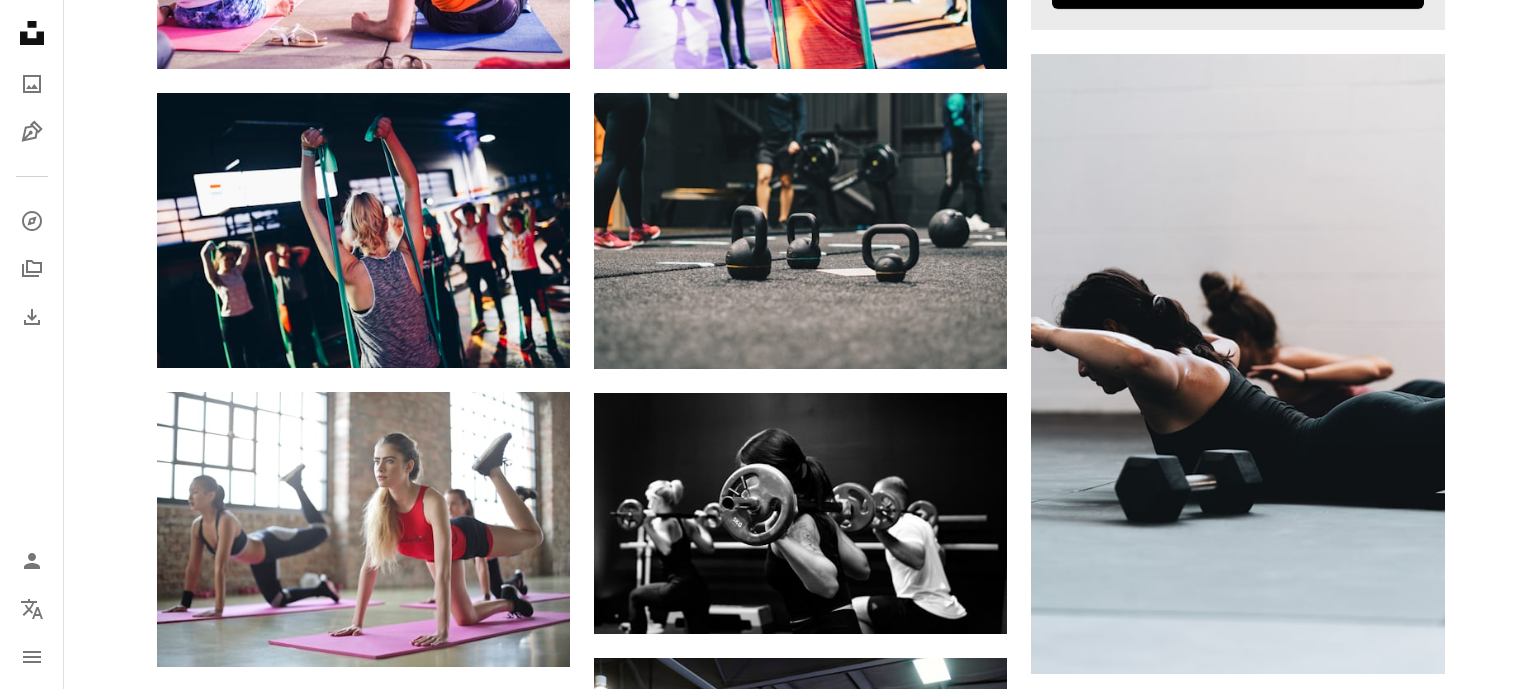 scroll, scrollTop: 1007, scrollLeft: 0, axis: vertical 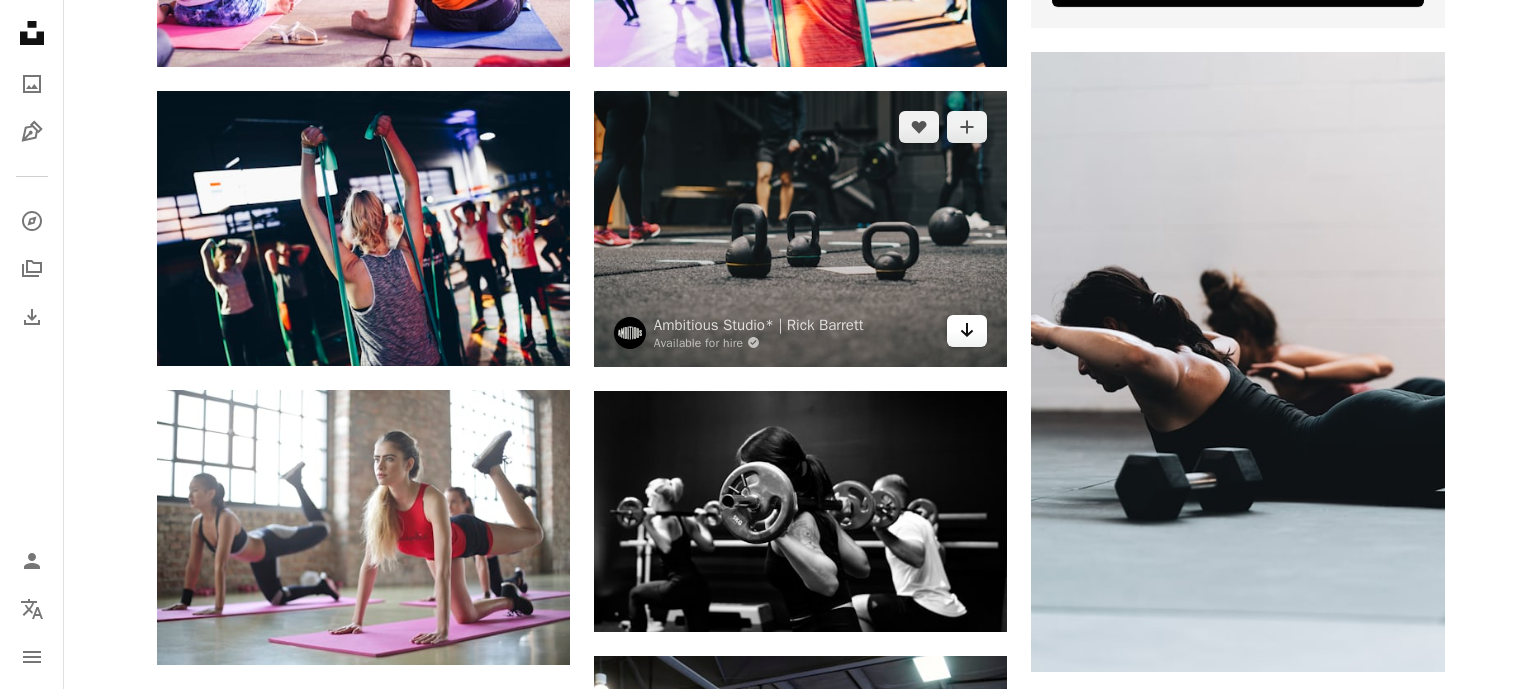 click on "Arrow pointing down" at bounding box center (967, 331) 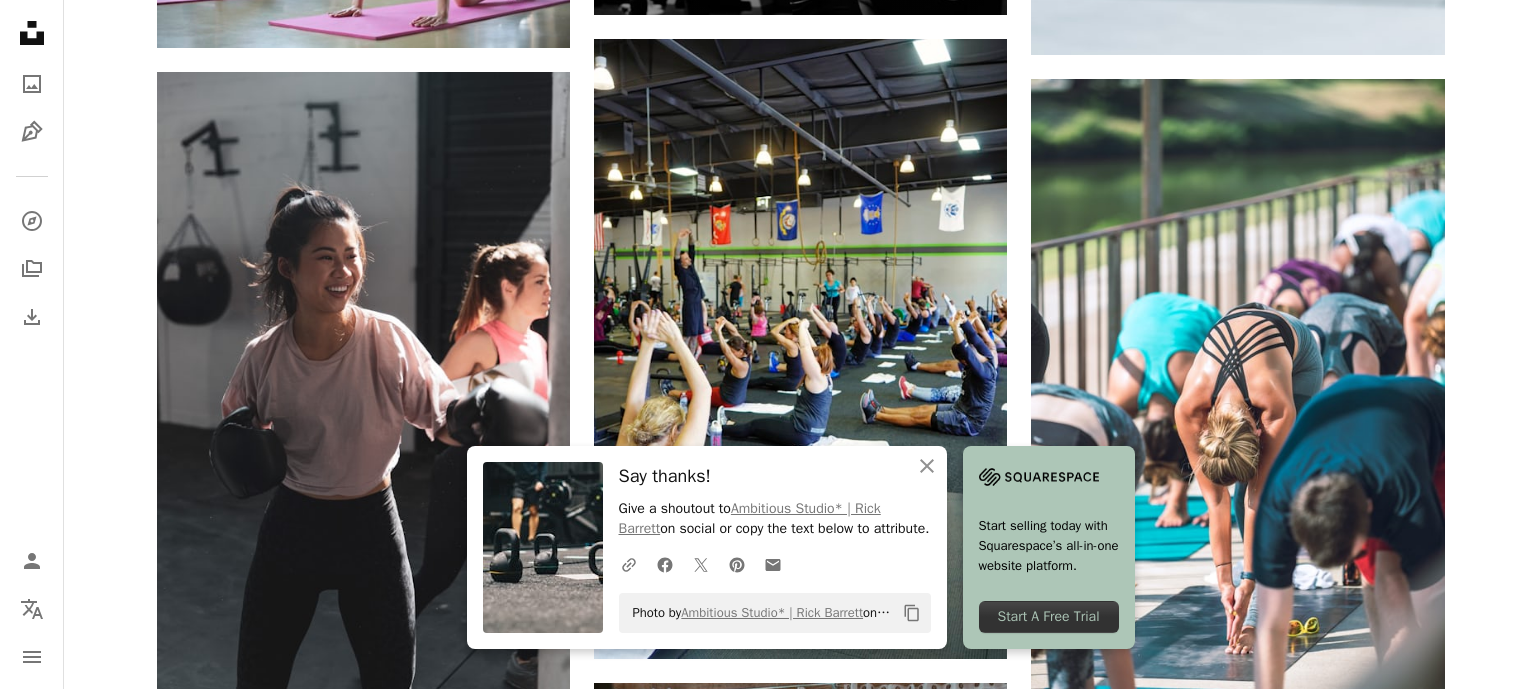 scroll, scrollTop: 1628, scrollLeft: 0, axis: vertical 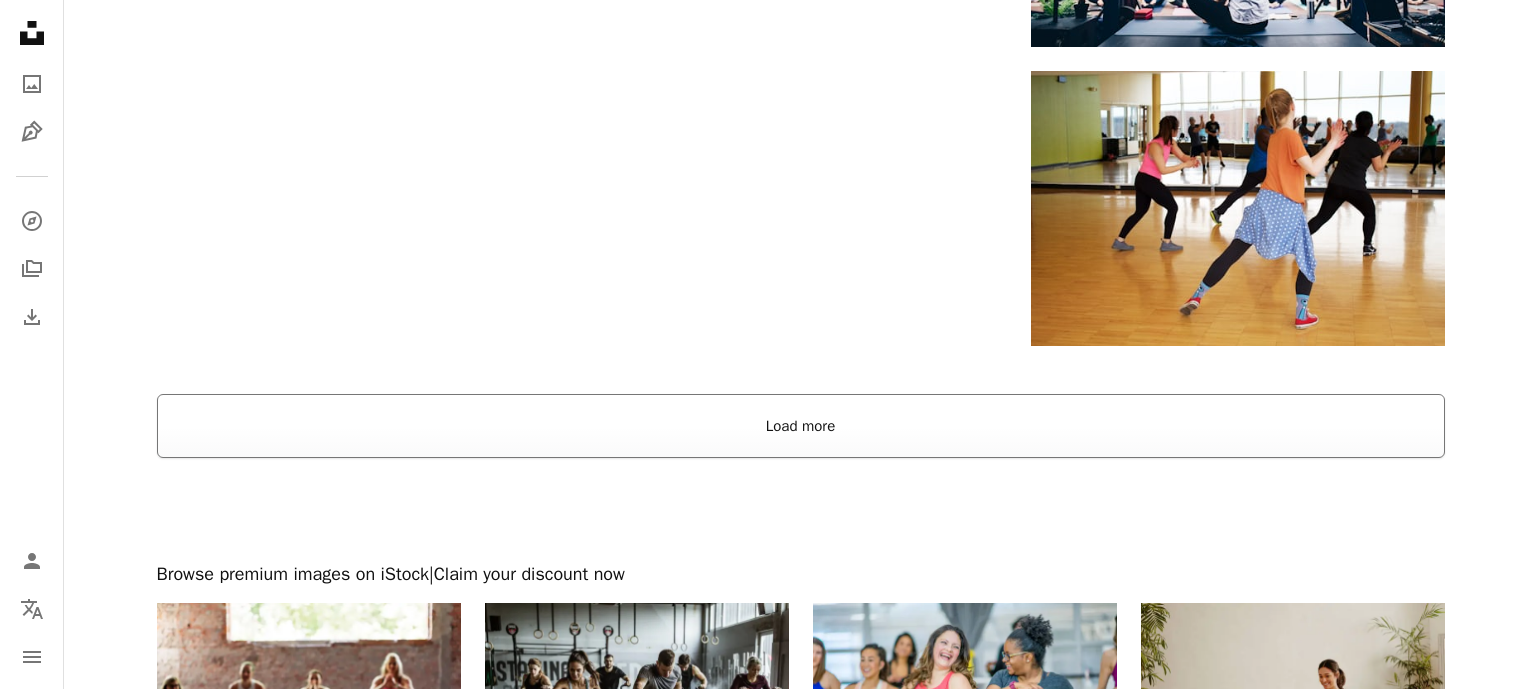 click on "Load more" at bounding box center [801, 426] 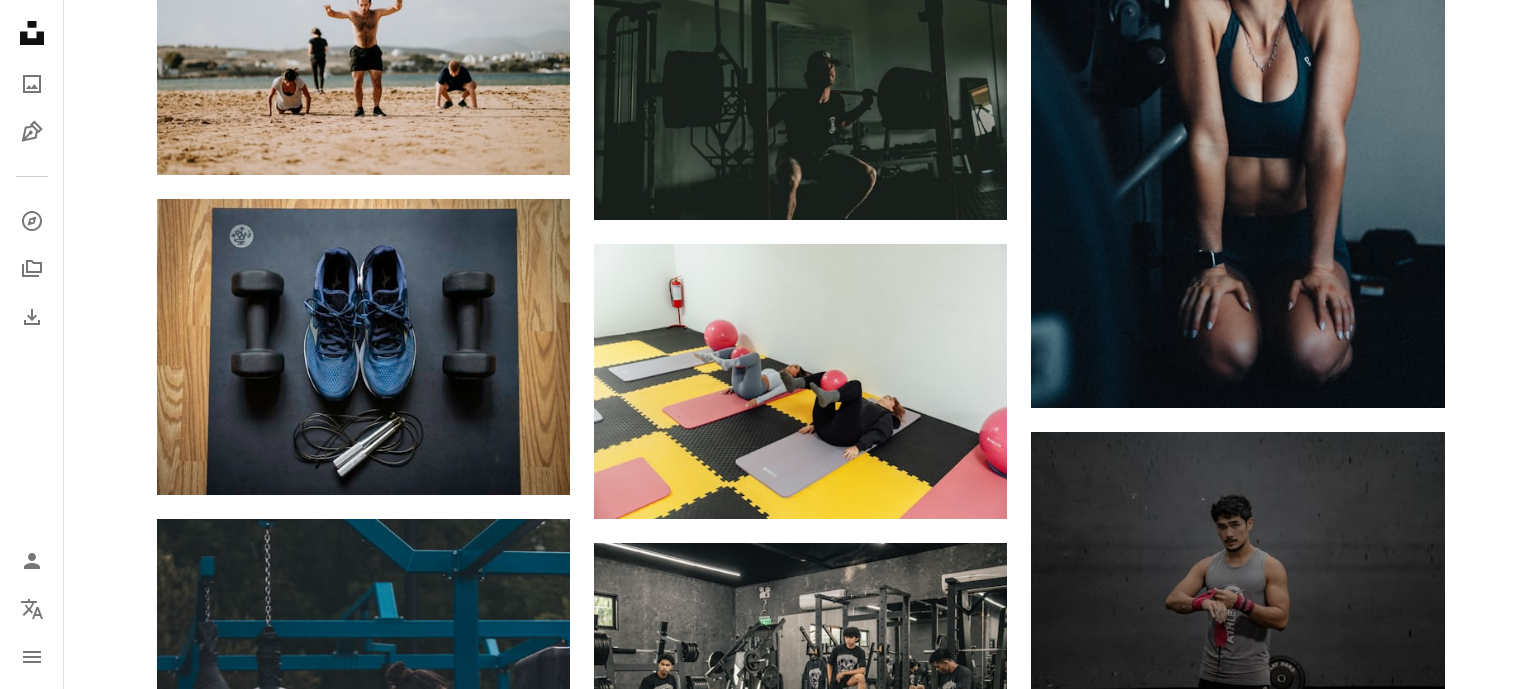 scroll, scrollTop: 11849, scrollLeft: 0, axis: vertical 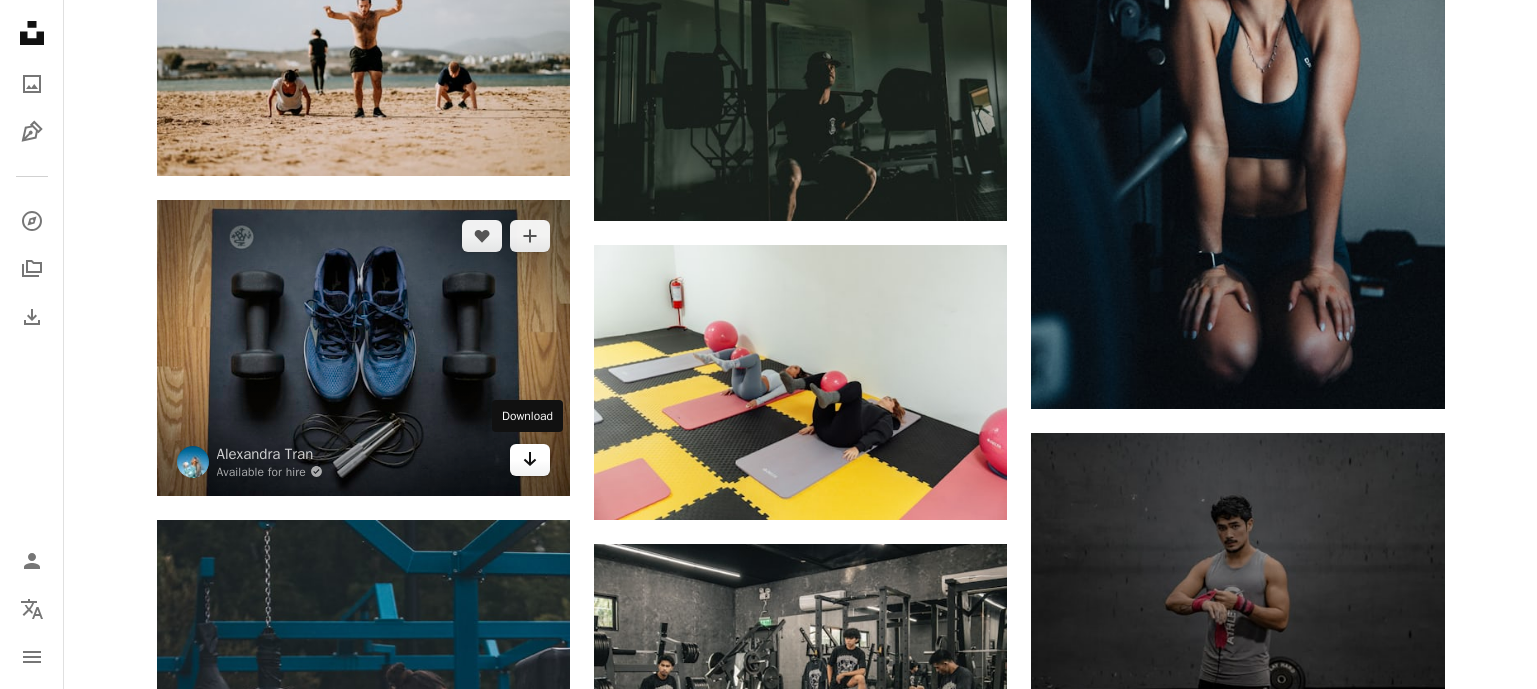 click on "Arrow pointing down" 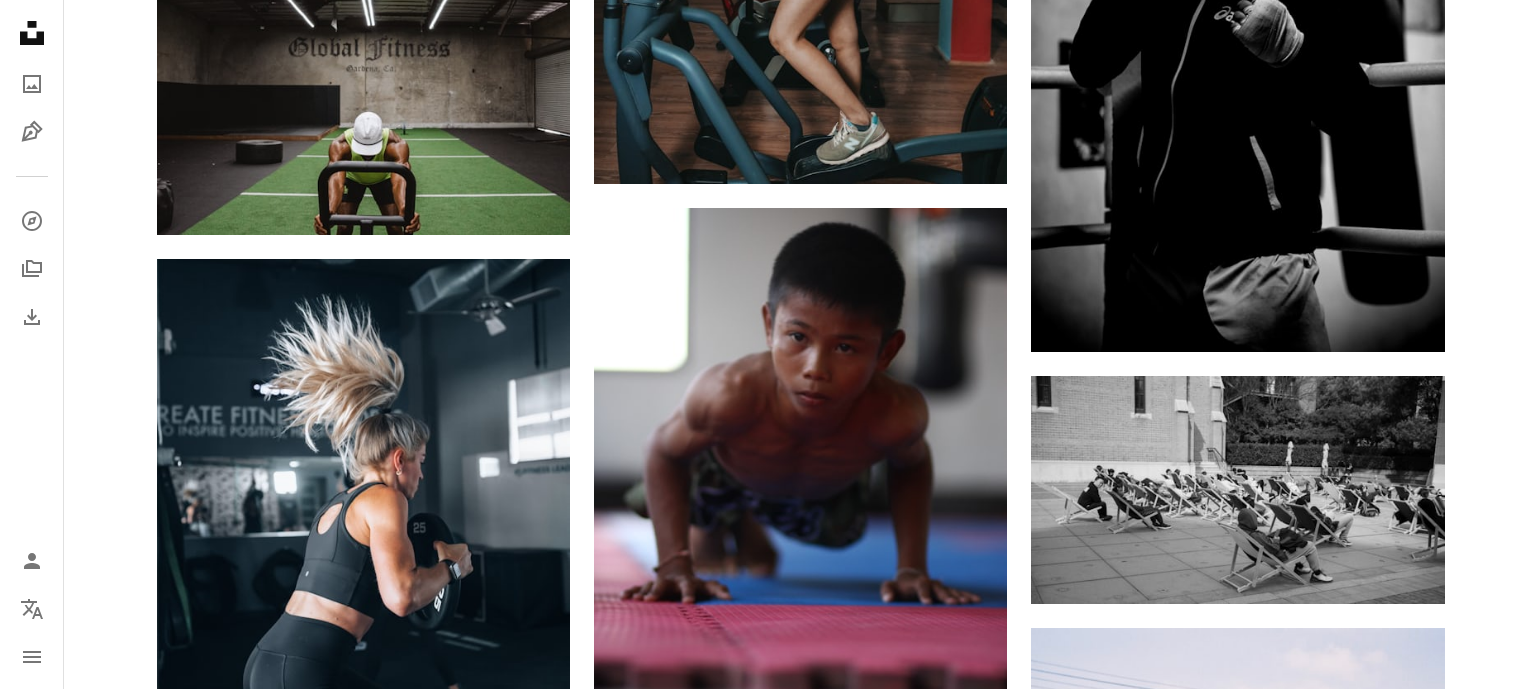 scroll, scrollTop: 16585, scrollLeft: 0, axis: vertical 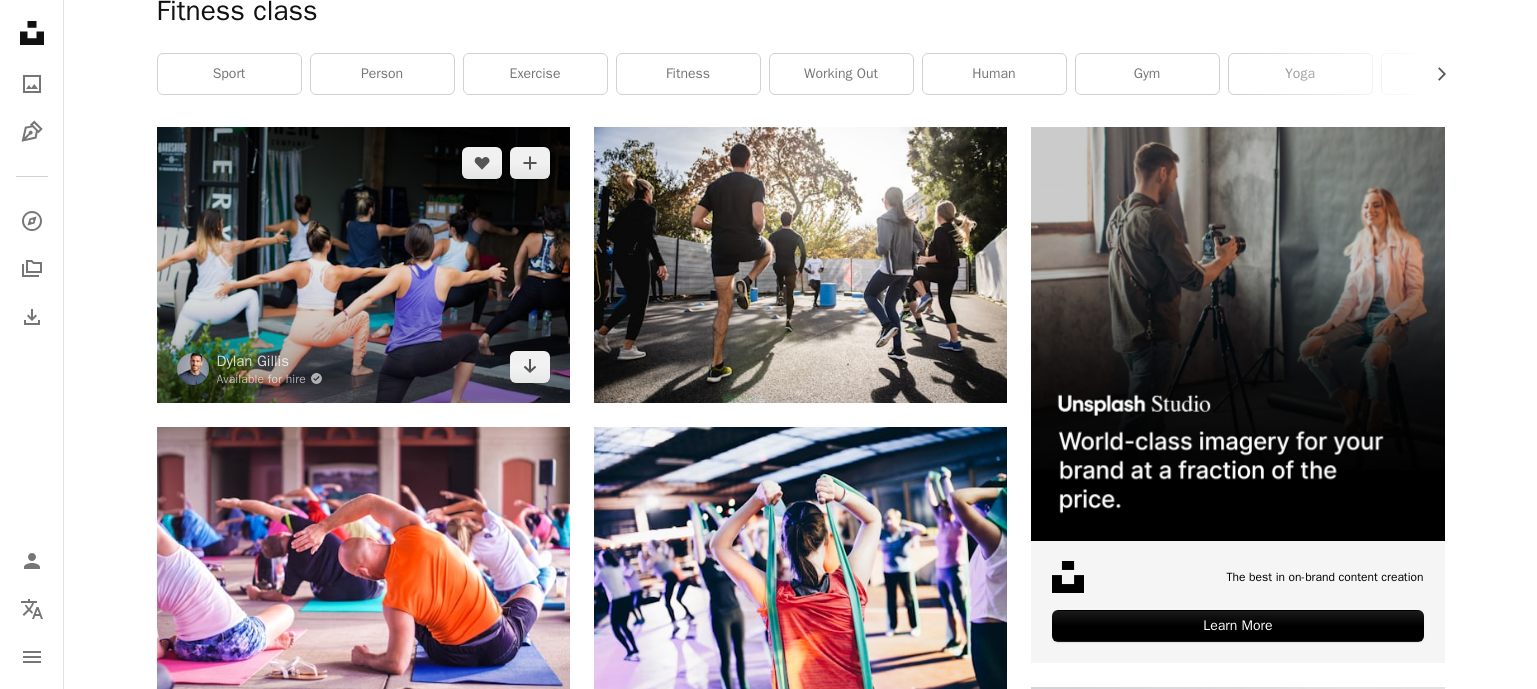 click at bounding box center (363, 264) 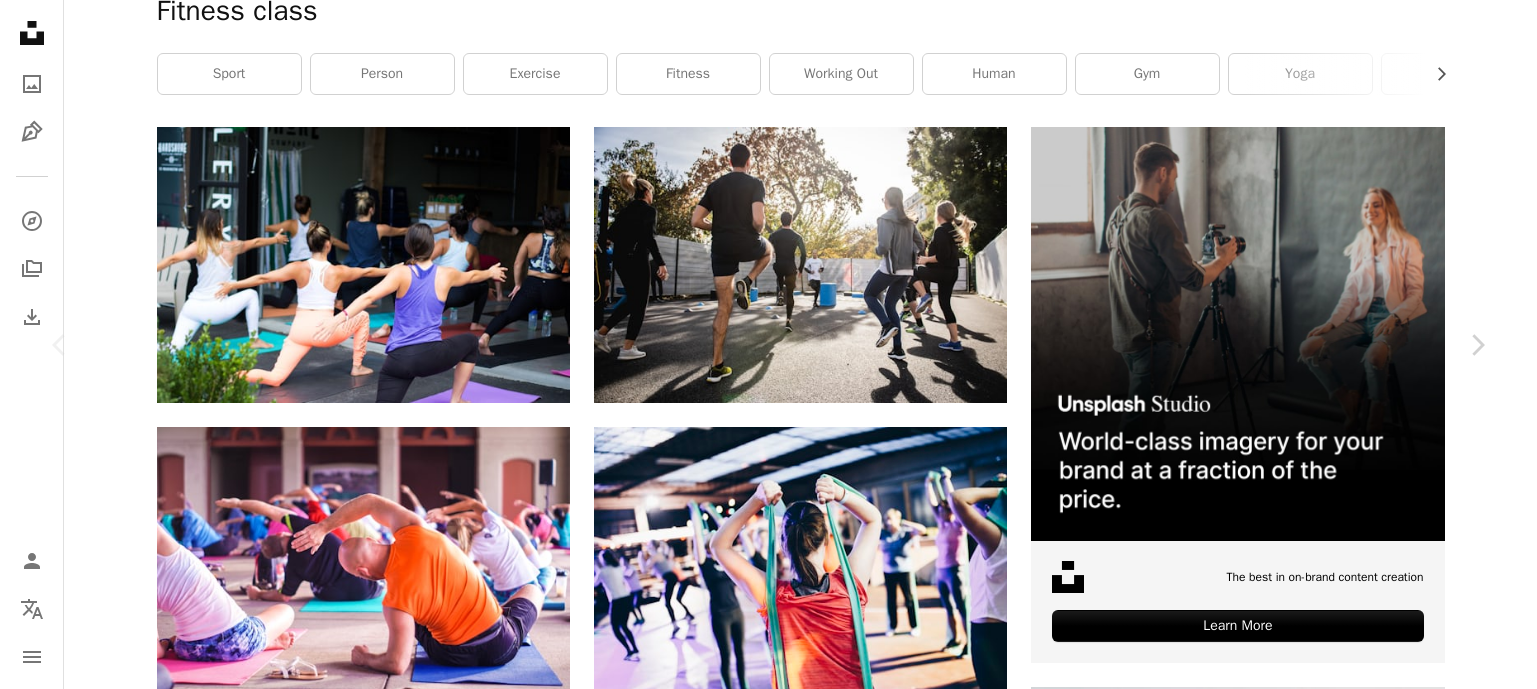 click on "Chevron down" 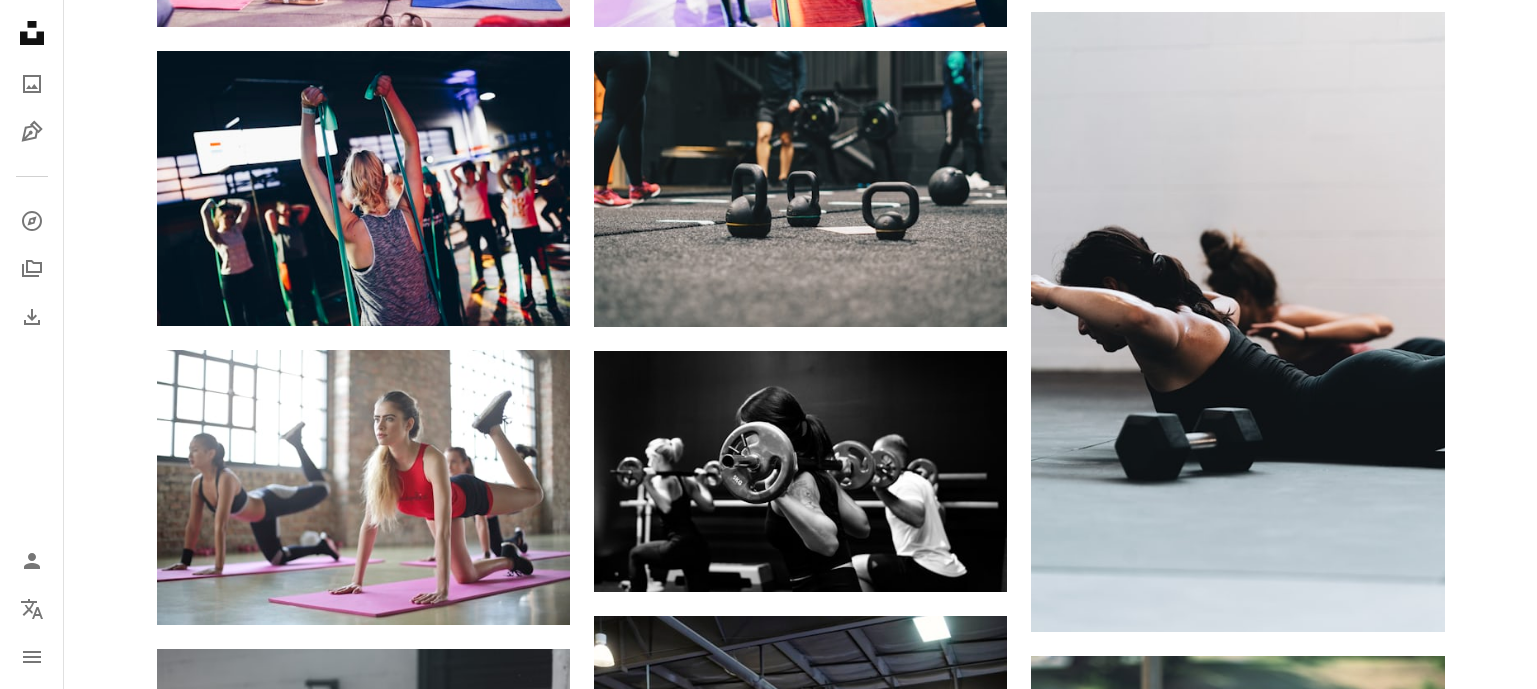 scroll, scrollTop: 1051, scrollLeft: 0, axis: vertical 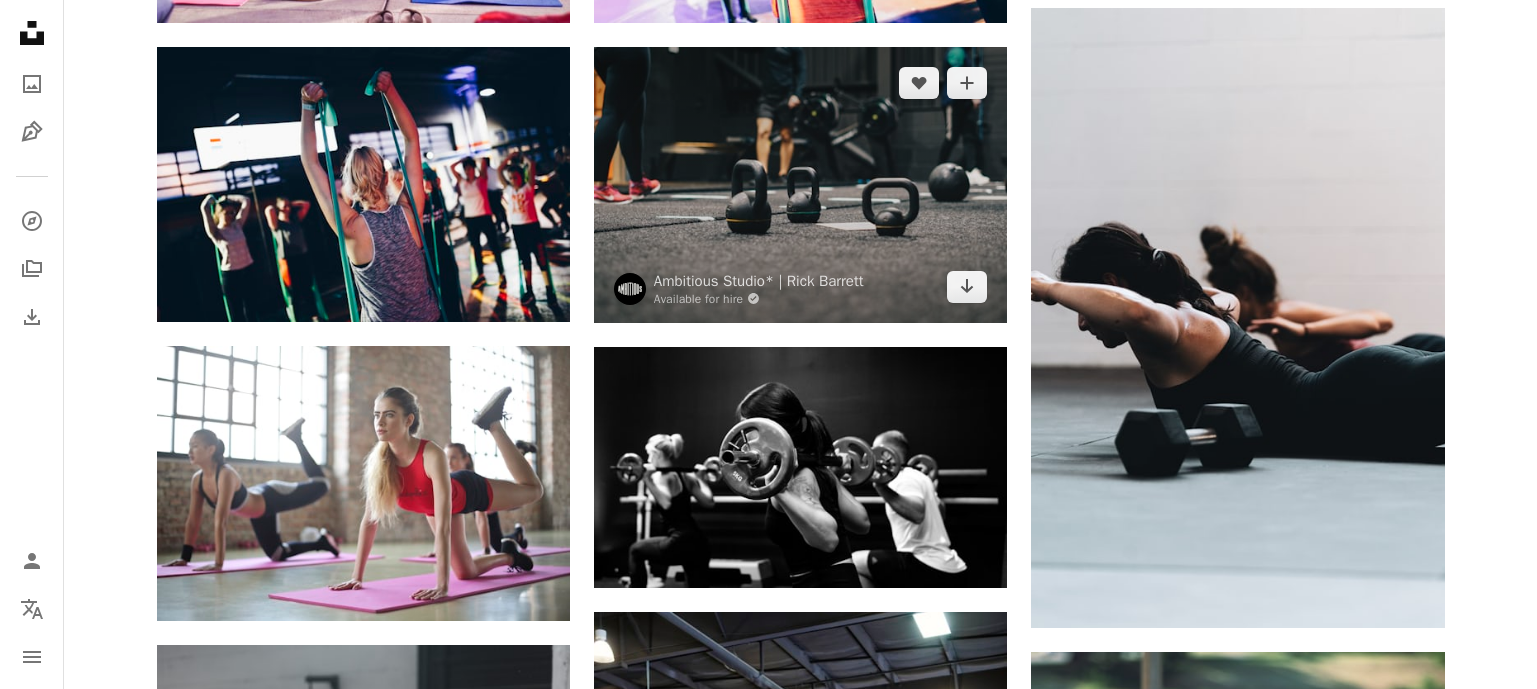 click at bounding box center [800, 185] 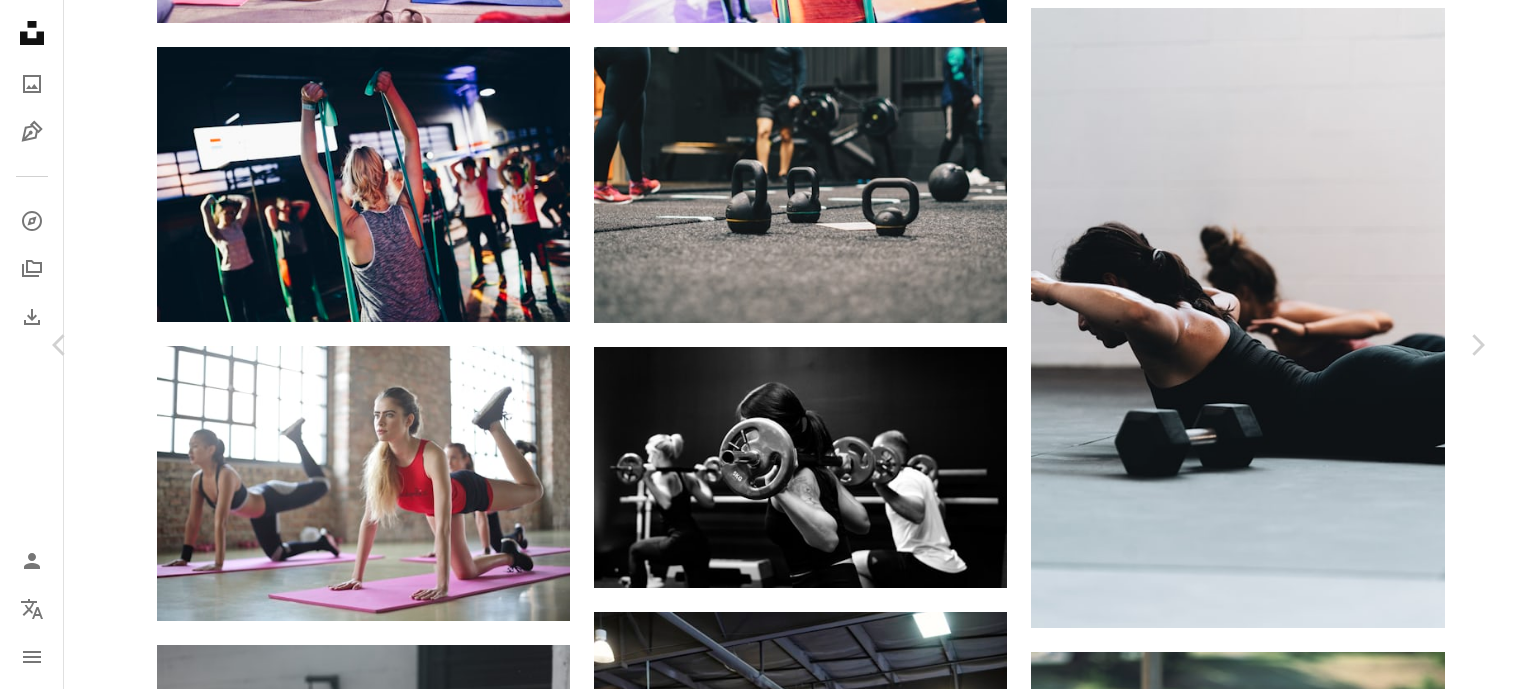 scroll, scrollTop: 561, scrollLeft: 0, axis: vertical 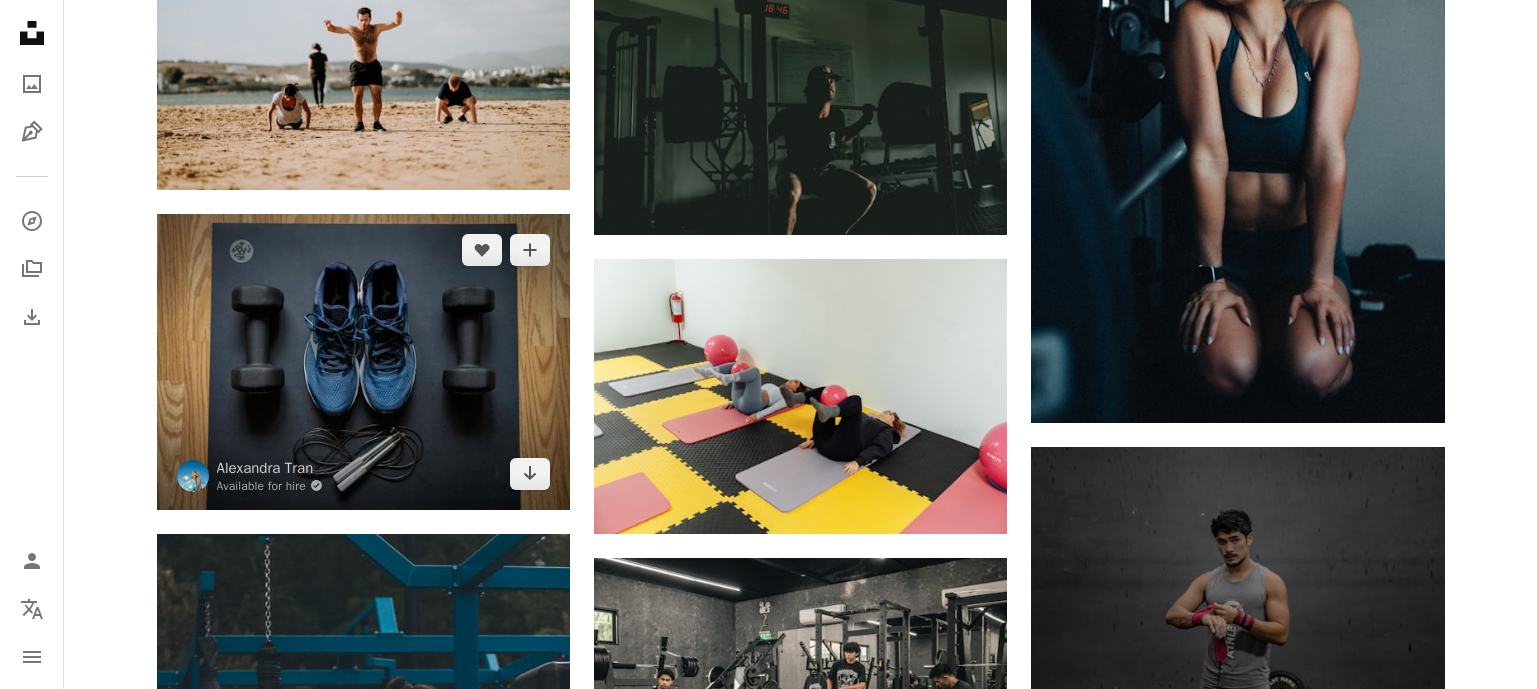 click at bounding box center (363, 362) 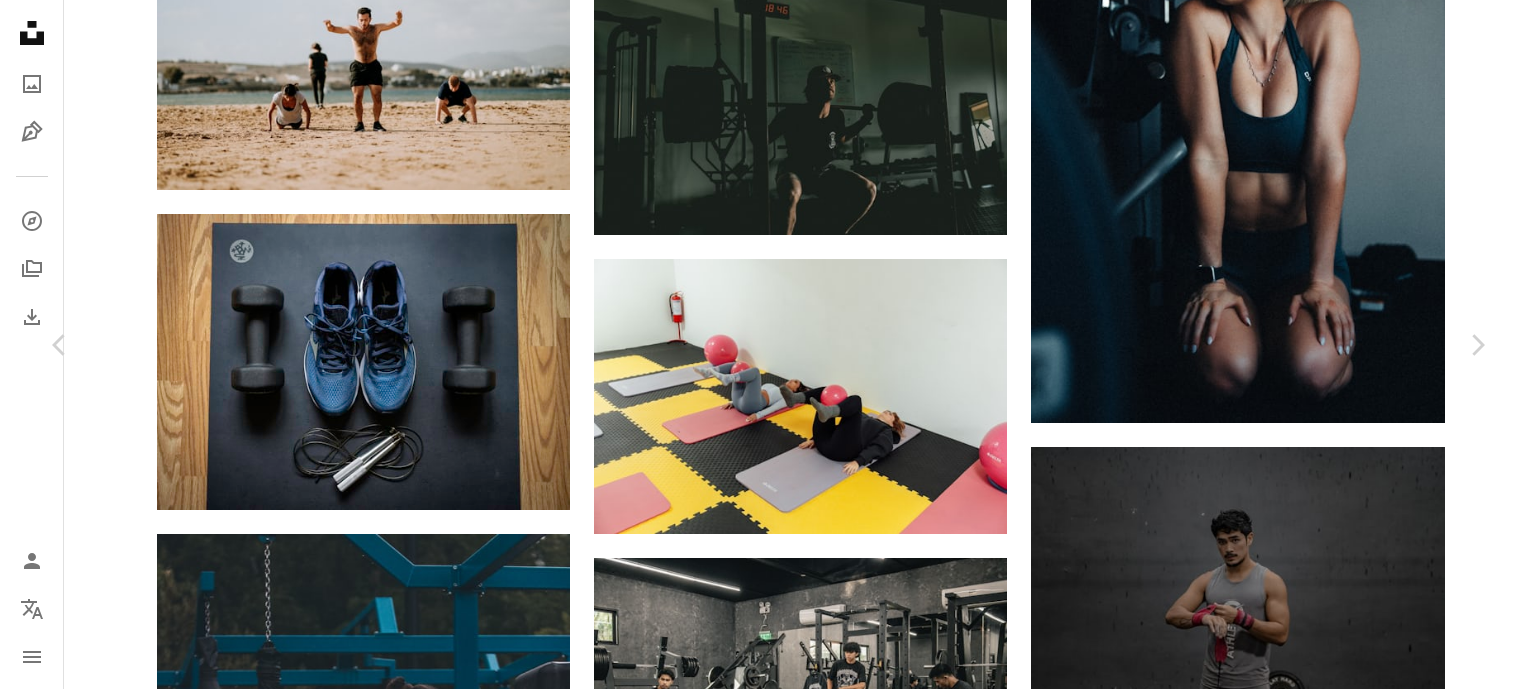 scroll, scrollTop: 617, scrollLeft: 0, axis: vertical 